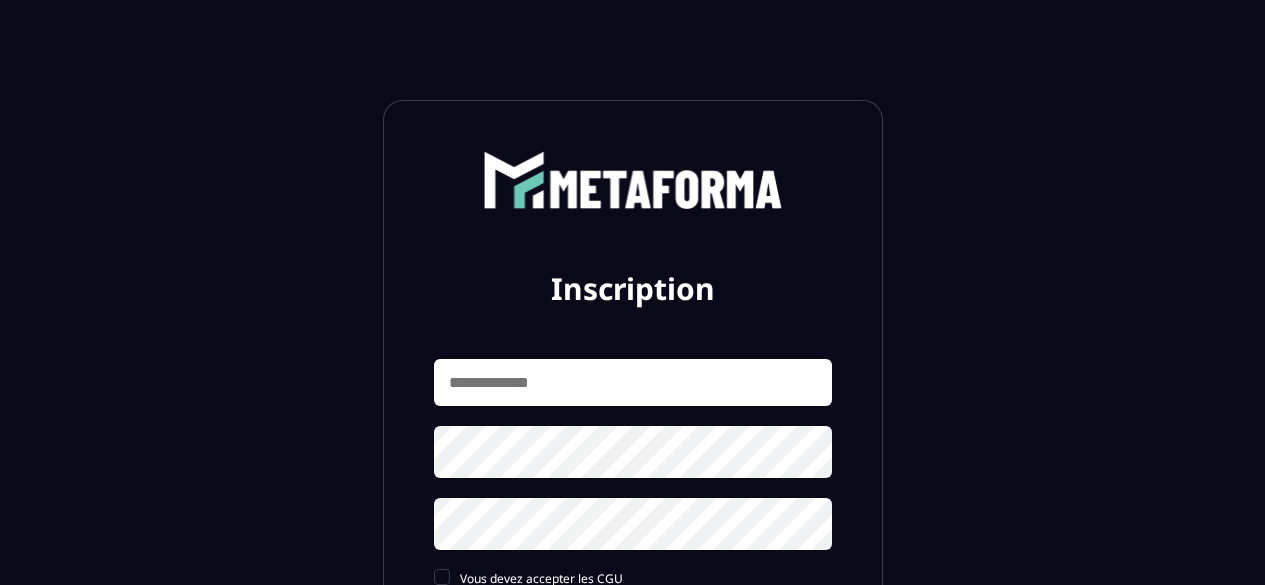scroll, scrollTop: 0, scrollLeft: 0, axis: both 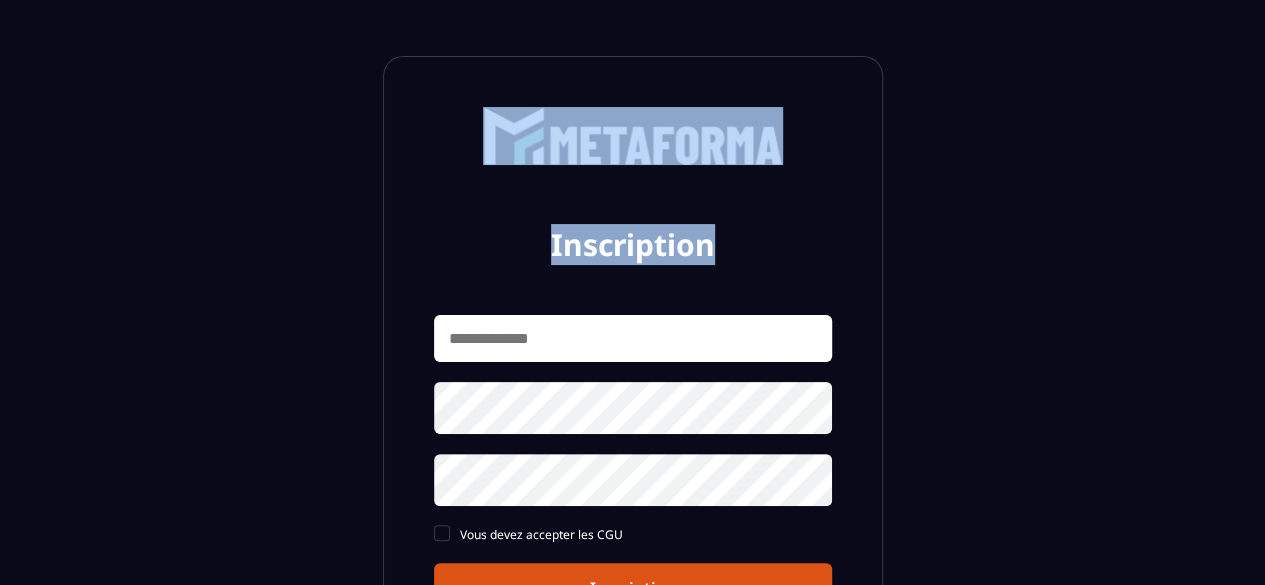 drag, startPoint x: 1258, startPoint y: 147, endPoint x: 1262, endPoint y: 225, distance: 78.10249 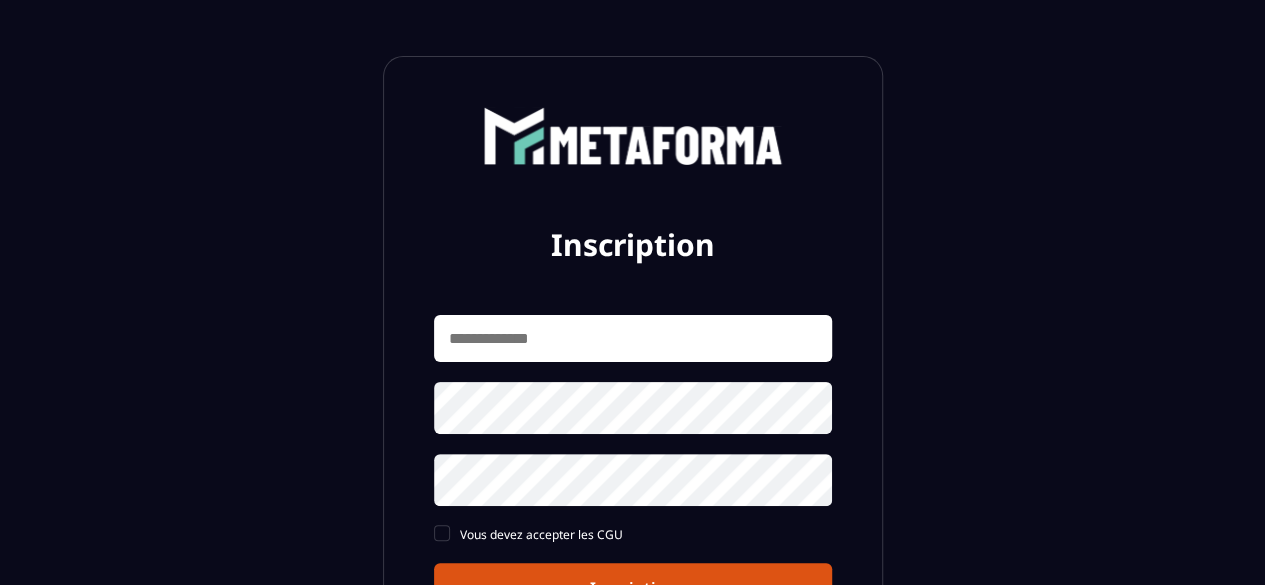 click at bounding box center (633, 338) 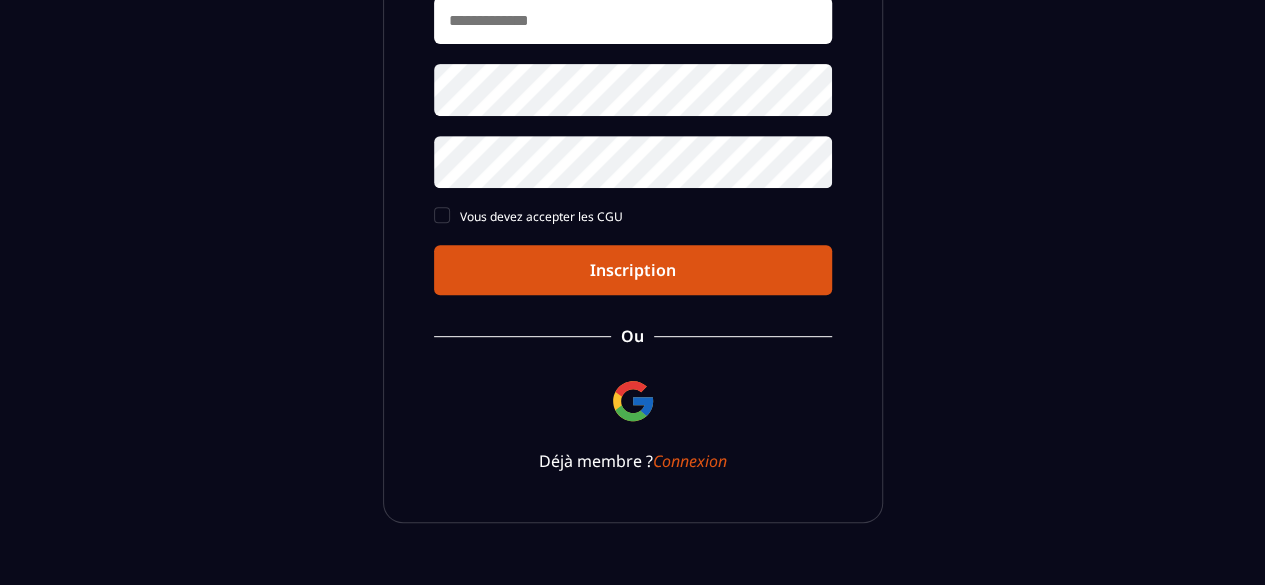 scroll, scrollTop: 402, scrollLeft: 0, axis: vertical 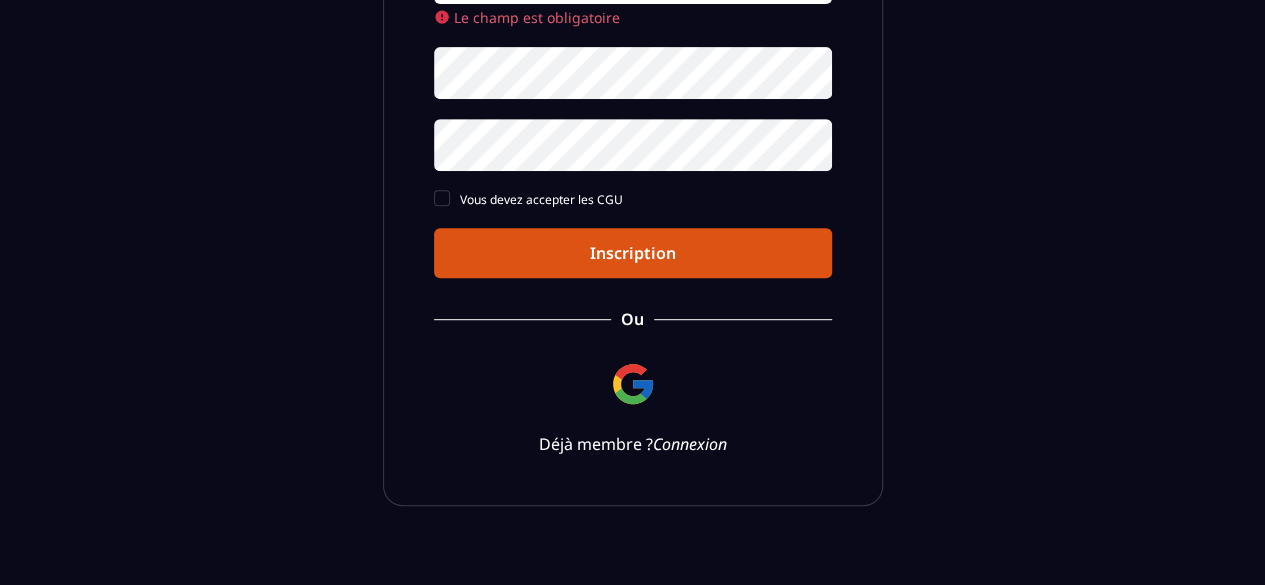 click on "Inscription Le champ est obligatoire Vous devez accepter les CGU Inscription Ou Déjà membre ?  Connexion" at bounding box center [633, 102] 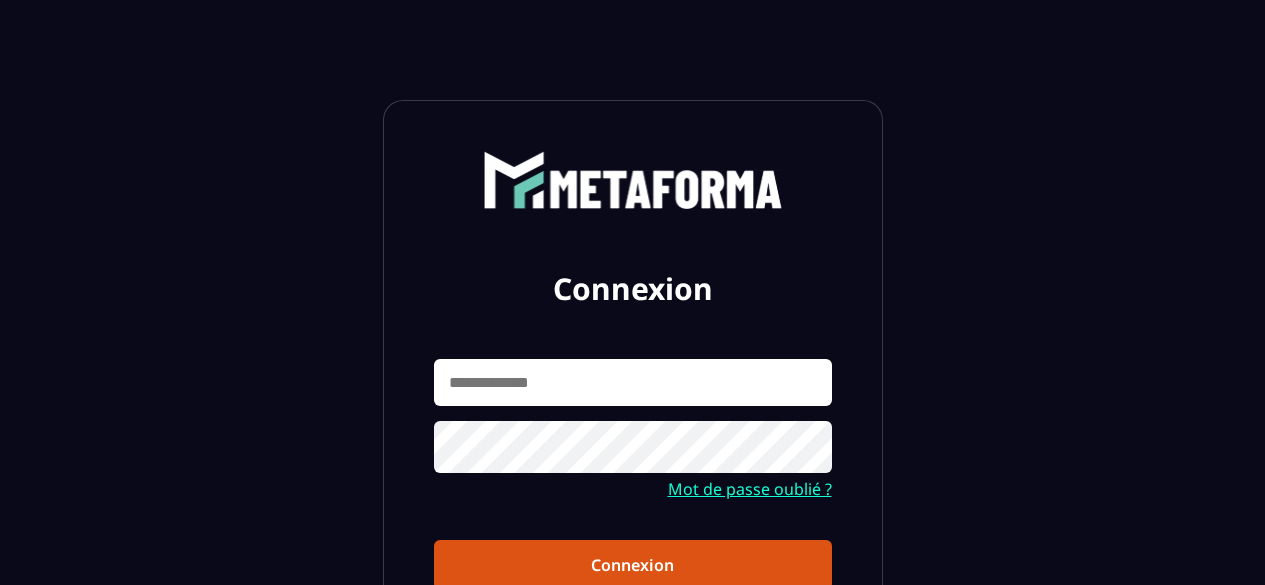 scroll, scrollTop: 0, scrollLeft: 0, axis: both 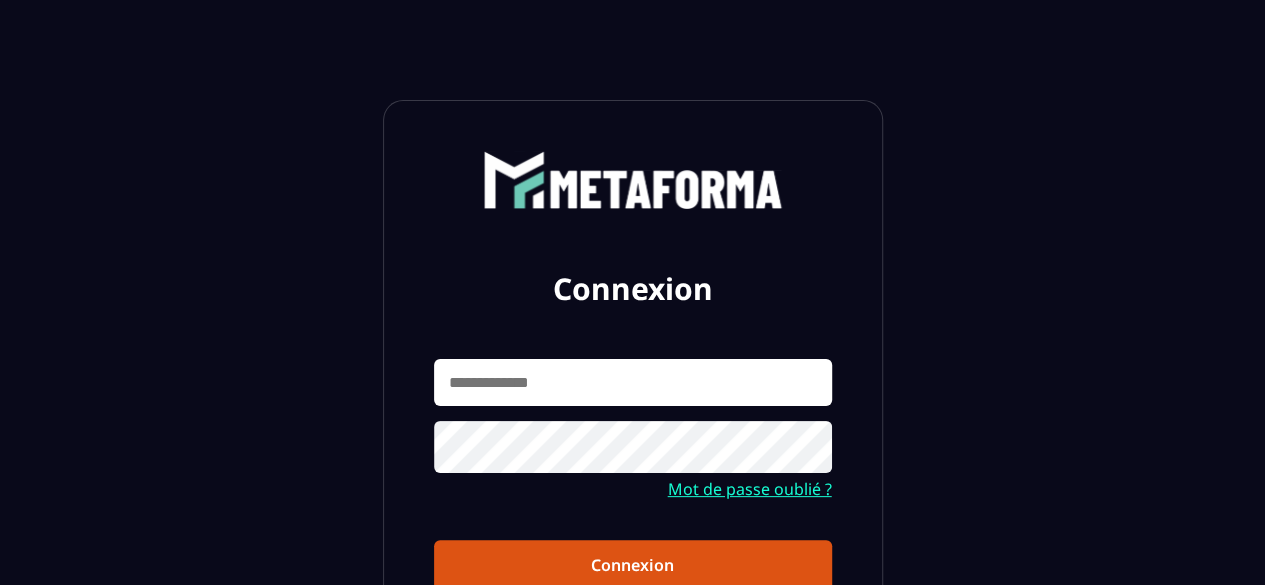 click at bounding box center (633, 382) 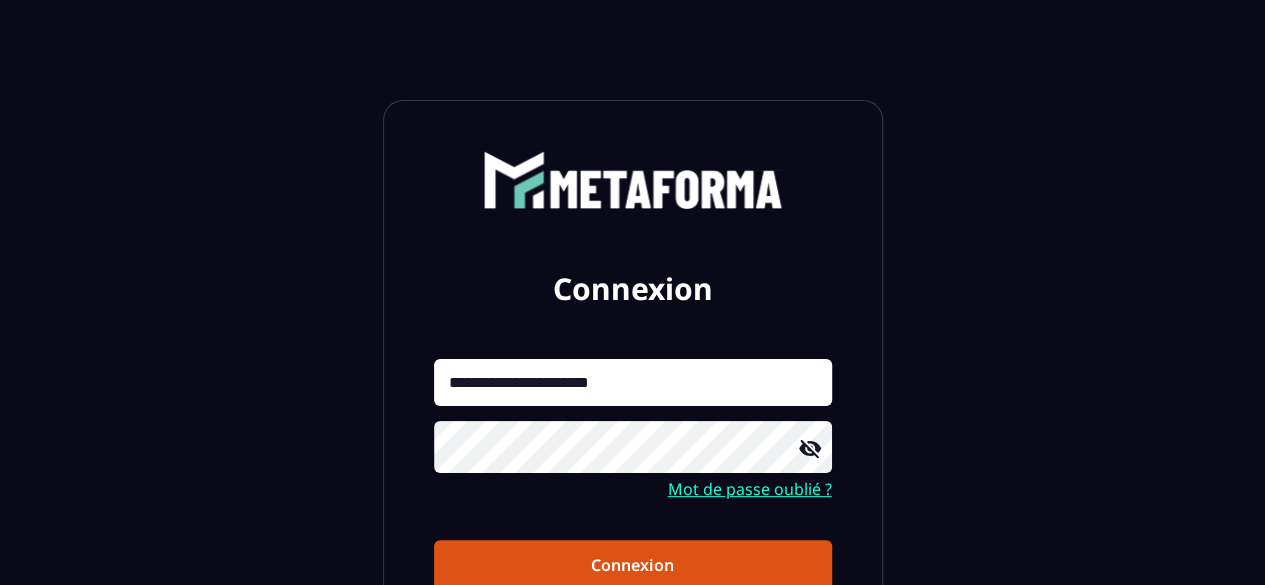 click 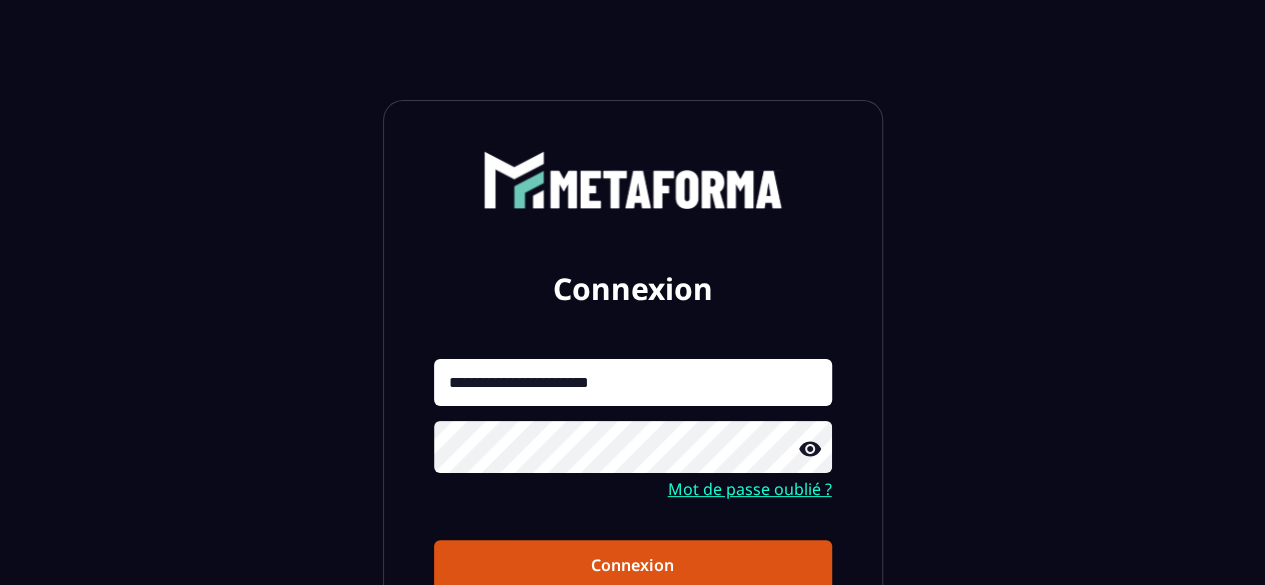 click on "Connexion" at bounding box center [633, 565] 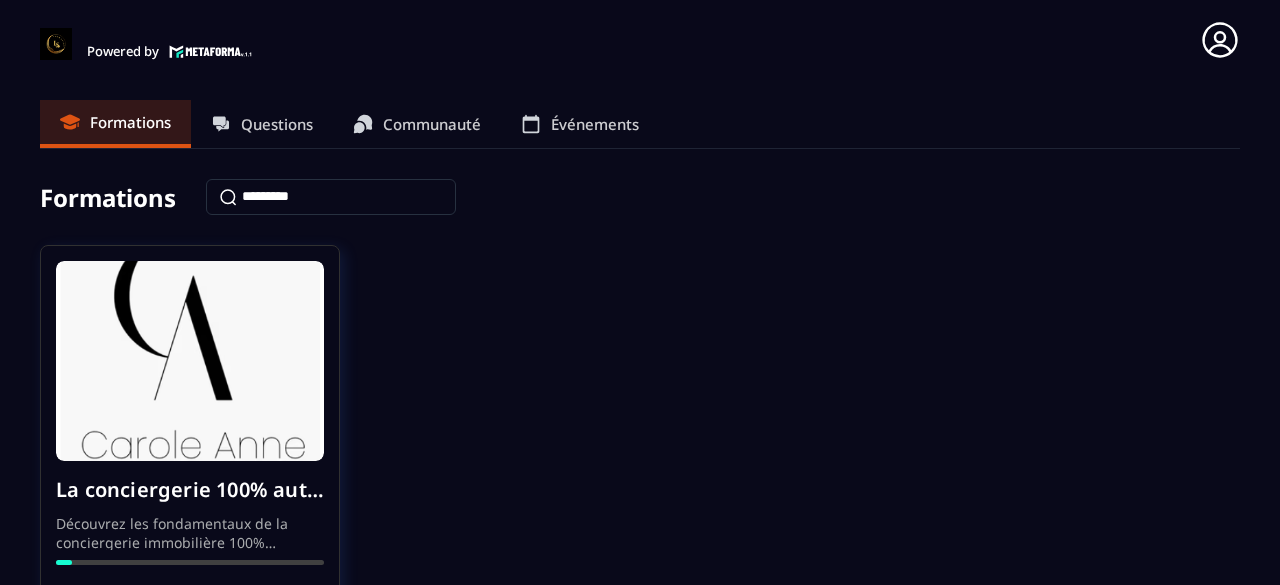 click on "La conciergerie 100% automatisée Découvrez les fondamentaux de la conciergerie immobilière 100% automatisée.
Cette formation est conçue pour vous permettre de lancer et maîtriser votre activité de conciergerie en toute simplicité.
Vous apprendrez :
✅ Les bases essentielles de la conciergerie pour démarrer sereinement.
✅ Les outils incontournables pour gérer vos clients et vos biens de manière efficace.
✅ L'automatisation des tâches répétitives pour gagner un maximum de temps au quotidien.
Objectif : Vous fournir toutes les clés pour créer une activité rentable et automatisée, tout en gardant du temps pour vous. 4/69 Chapitres 6%  Continuer la formation" at bounding box center (640, 495) 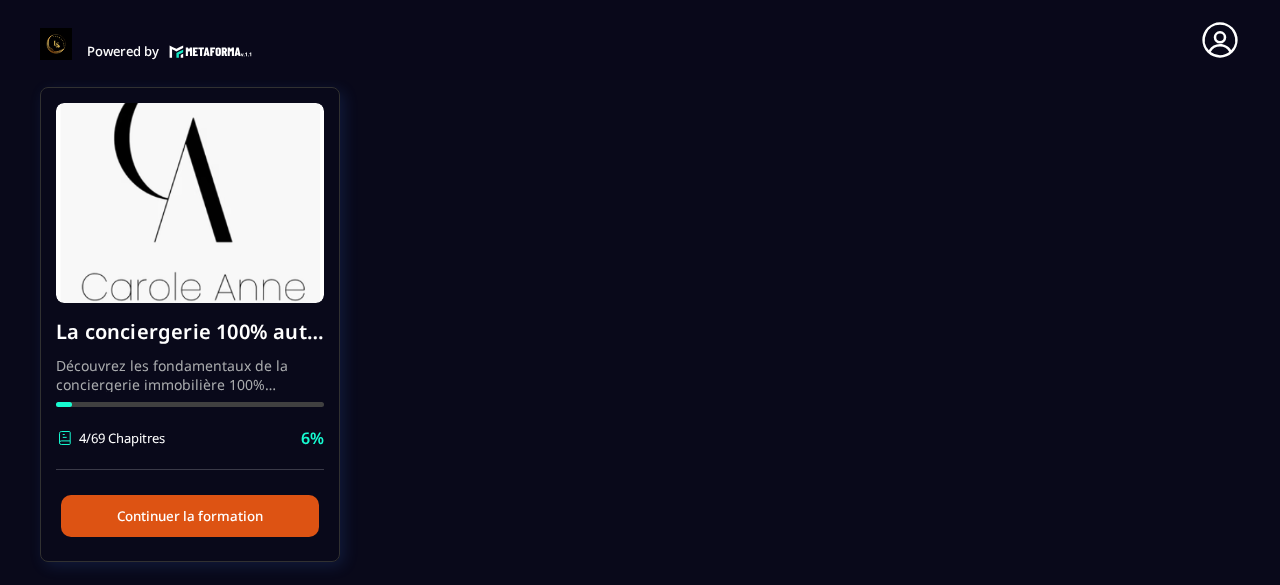 scroll, scrollTop: 160, scrollLeft: 0, axis: vertical 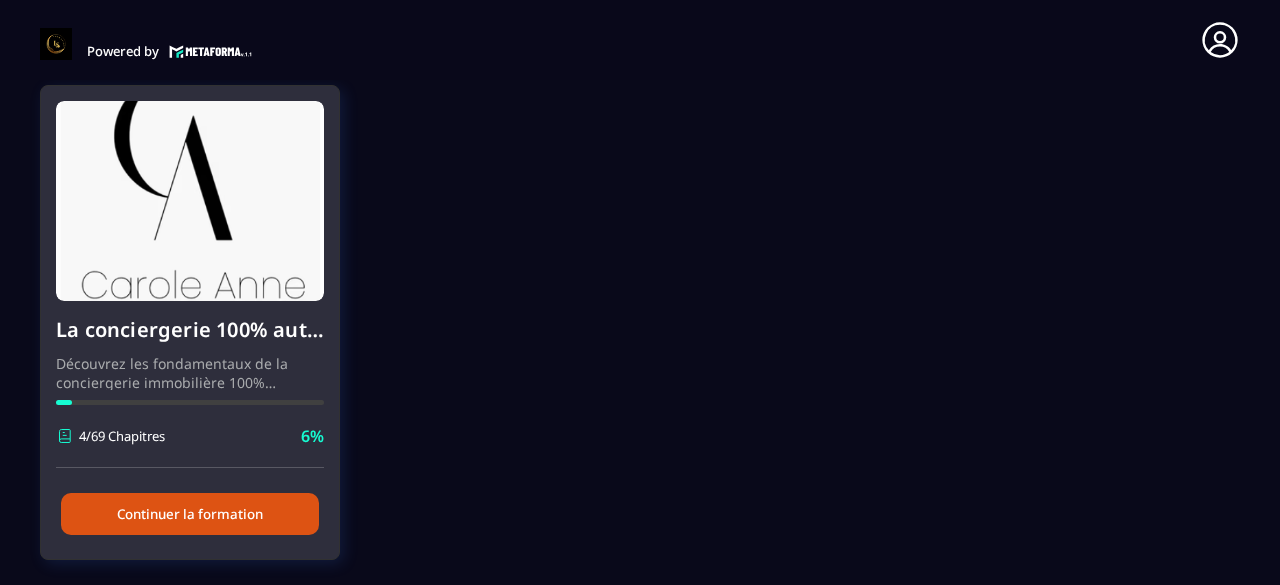 click on "Continuer la formation" at bounding box center (190, 514) 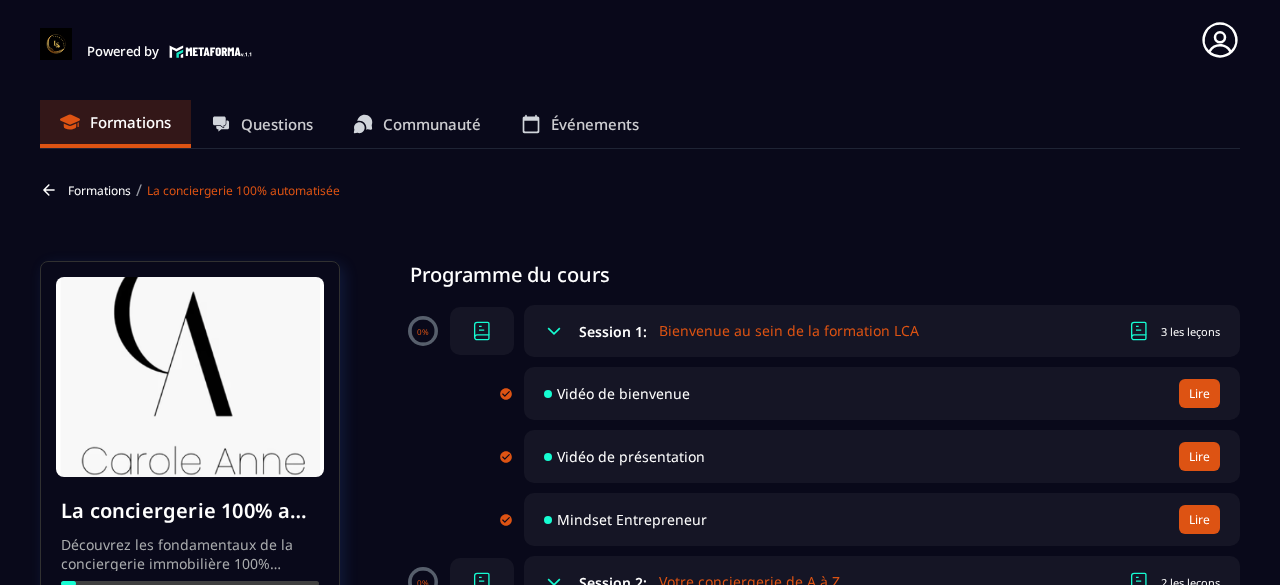 click on "Mindset Entrepreneur Lire" at bounding box center [882, 519] 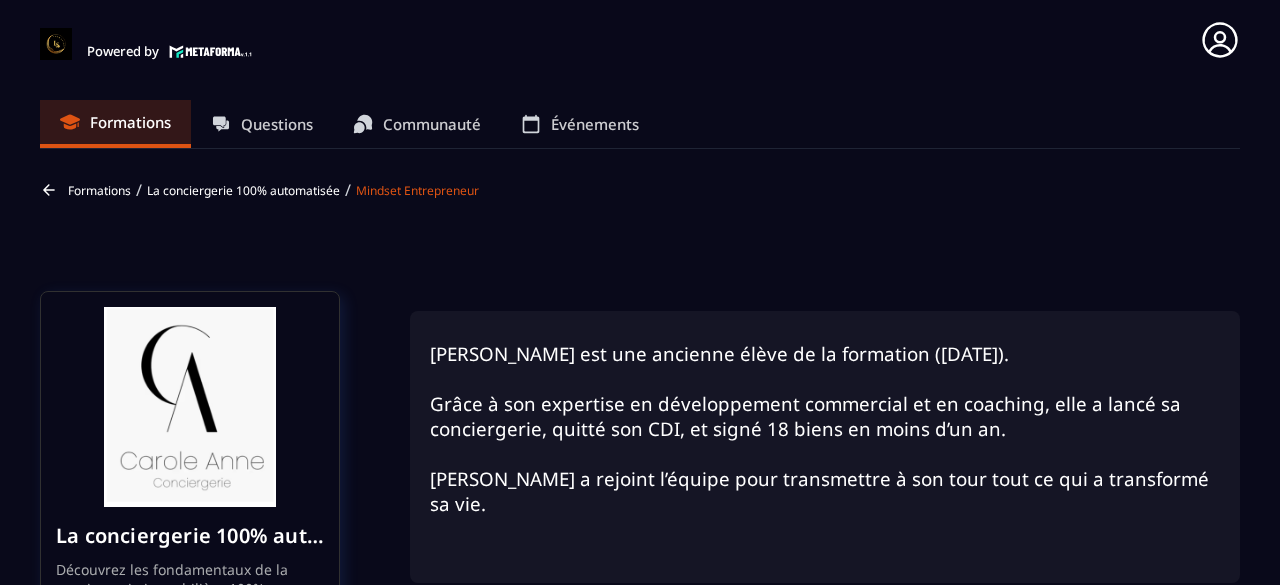 scroll, scrollTop: 68, scrollLeft: 0, axis: vertical 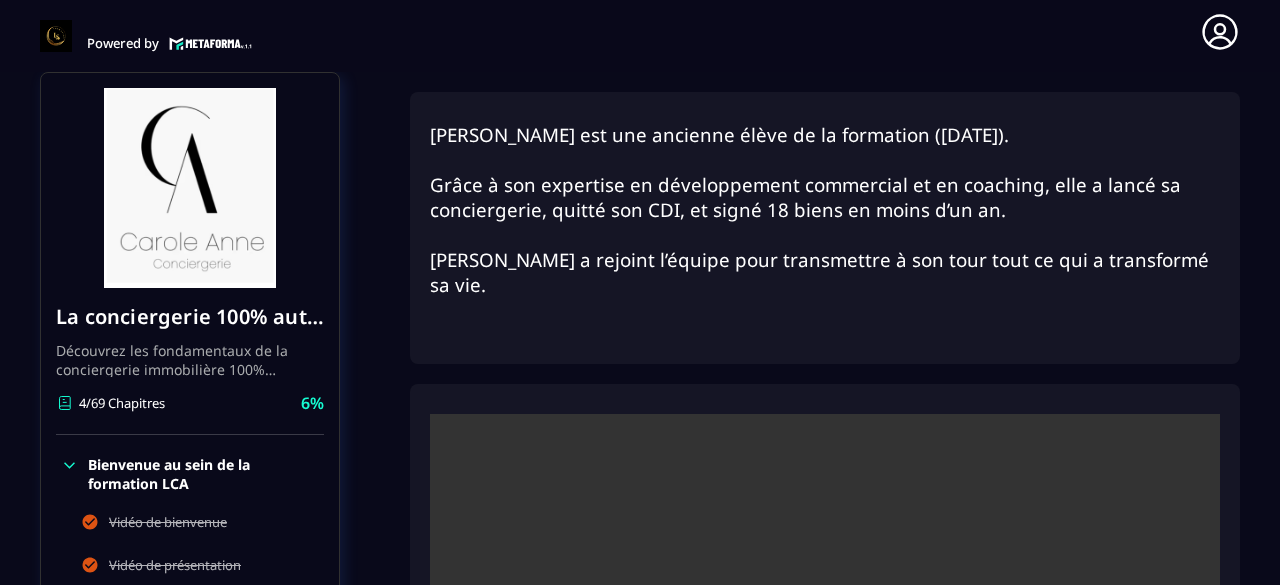 click on "Formations Questions Communauté Événements Formations / La conciergerie 100% automatisée / Mindset Entrepreneur La conciergerie 100% automatisée Découvrez les fondamentaux de la conciergerie immobilière 100% automatisée.
Cette formation est conçue pour vous permettre de lancer et maîtriser votre activité de conciergerie en toute simplicité.
Vous apprendrez :
✅ Les bases essentielles de la conciergerie pour démarrer sereinement.
✅ Les outils incontournables pour gérer vos clients et vos biens de manière efficace.
✅ L'automatisation des tâches répétitives pour gagner un maximum de temps au quotidien.
Objectif : Vous fournir toutes les clés pour créer une activité rentable et automatisée, tout en gardant du temps pour vous. 4/69 Chapitres 6%  Bienvenue au sein de la formation LCA Vidéo de bienvenue Vidéo de présentation Mindset Entrepreneur Votre conciergerie de A à Z Etude de marché Création de logo Votre site internet Création de votre société Facturation 6%  1  1" 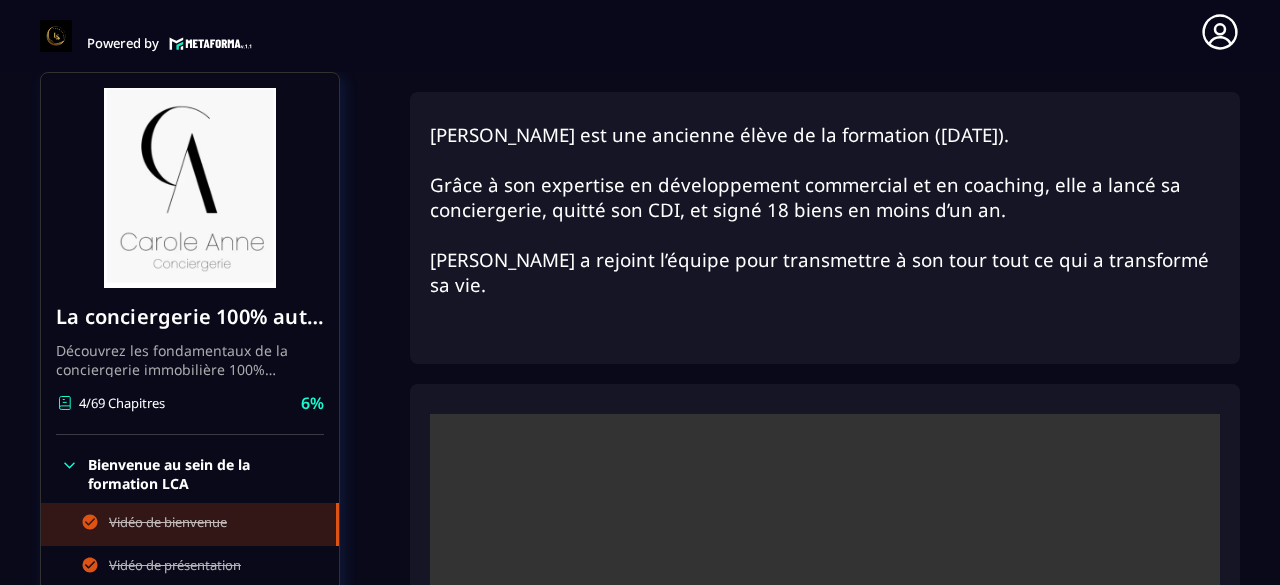 click on "Vidéo de bienvenue" 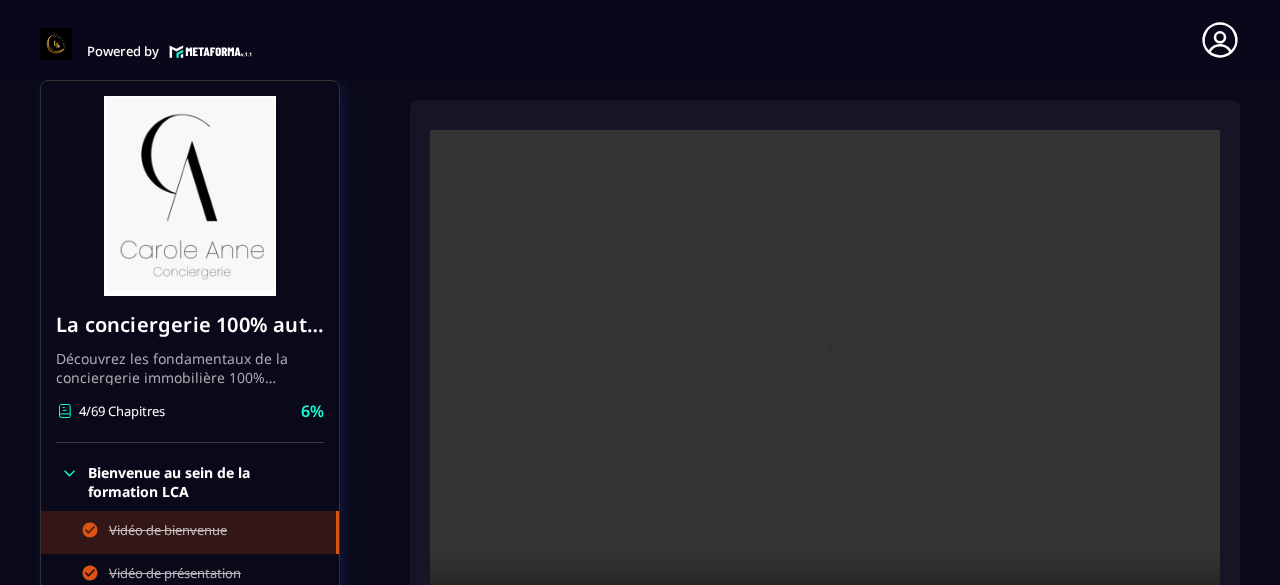 scroll, scrollTop: 8, scrollLeft: 0, axis: vertical 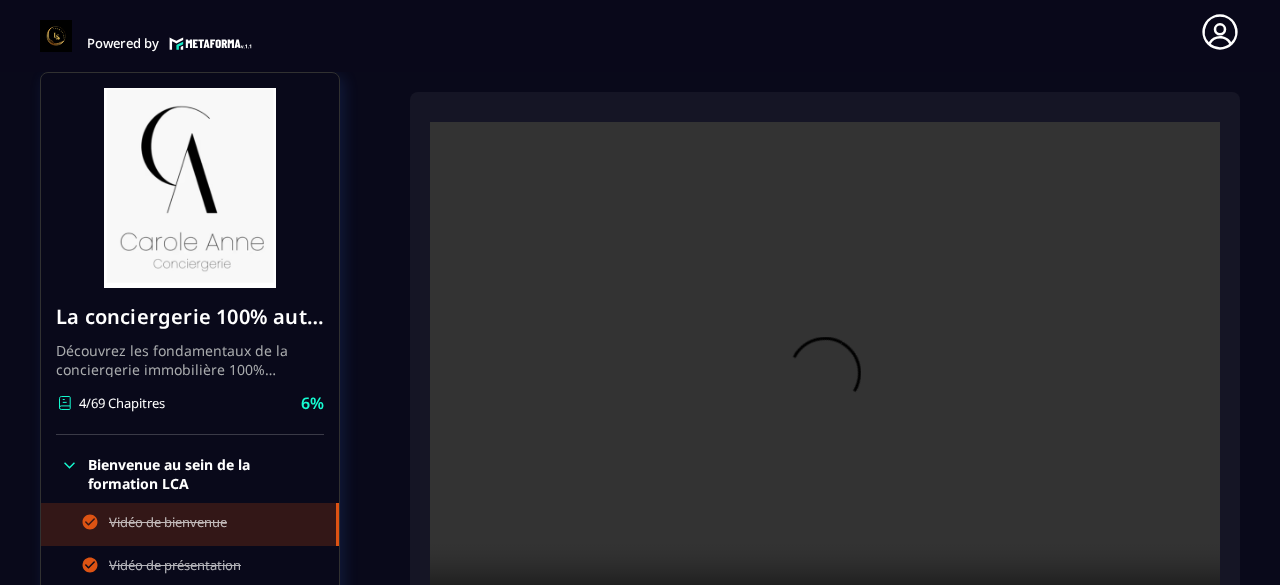 click at bounding box center (825, 385) 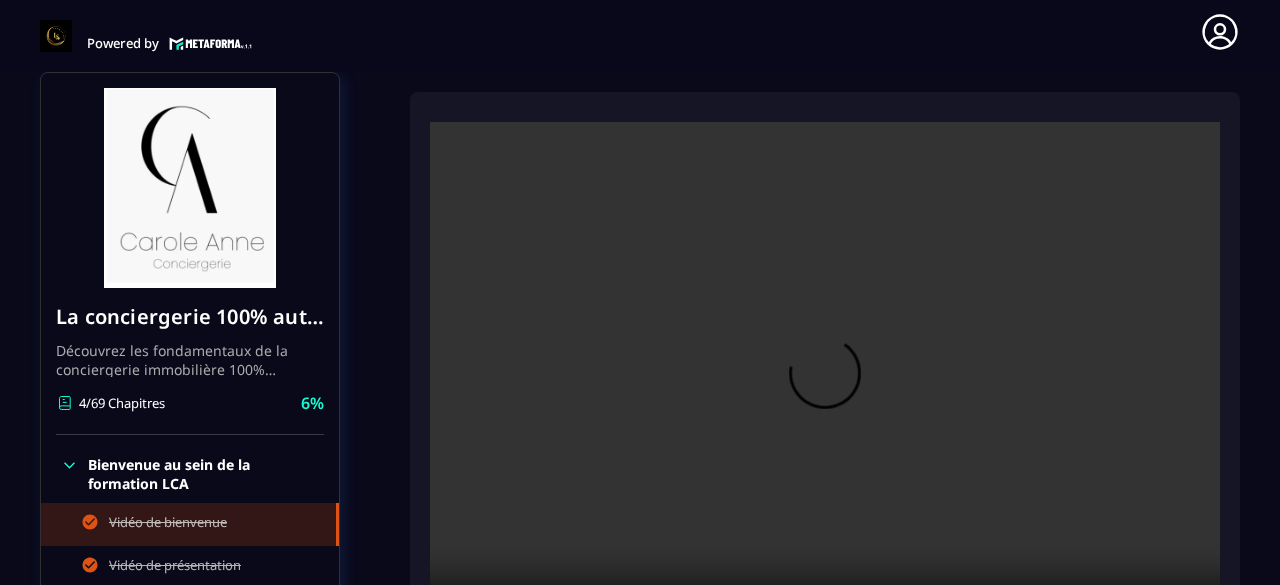 type 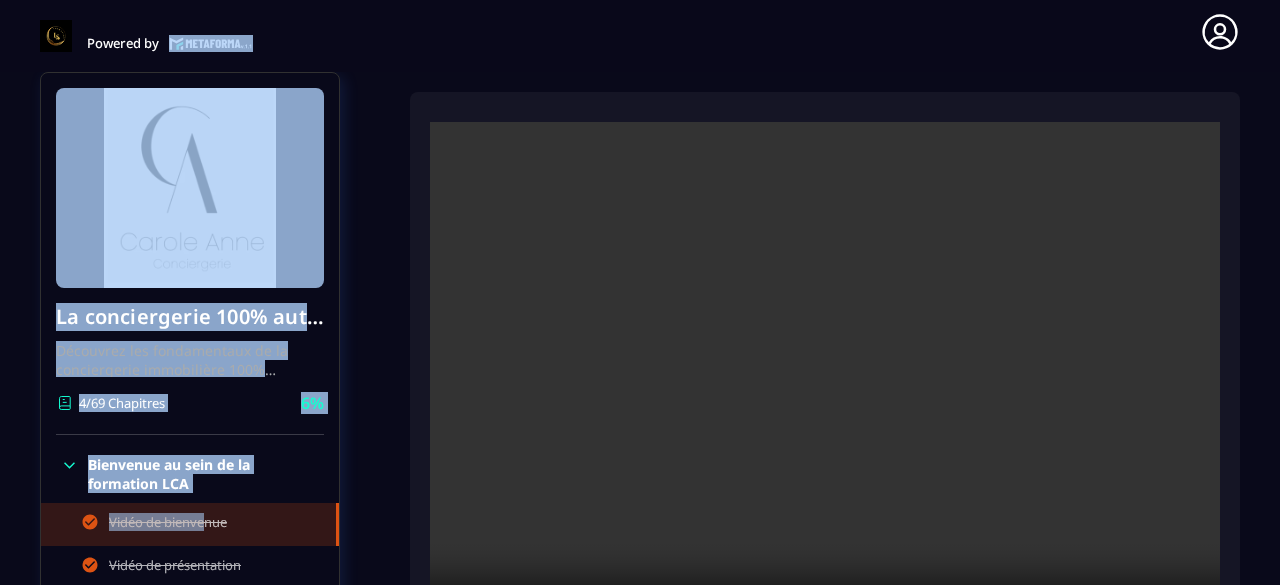 drag, startPoint x: 209, startPoint y: 509, endPoint x: 329, endPoint y: -87, distance: 607.9605 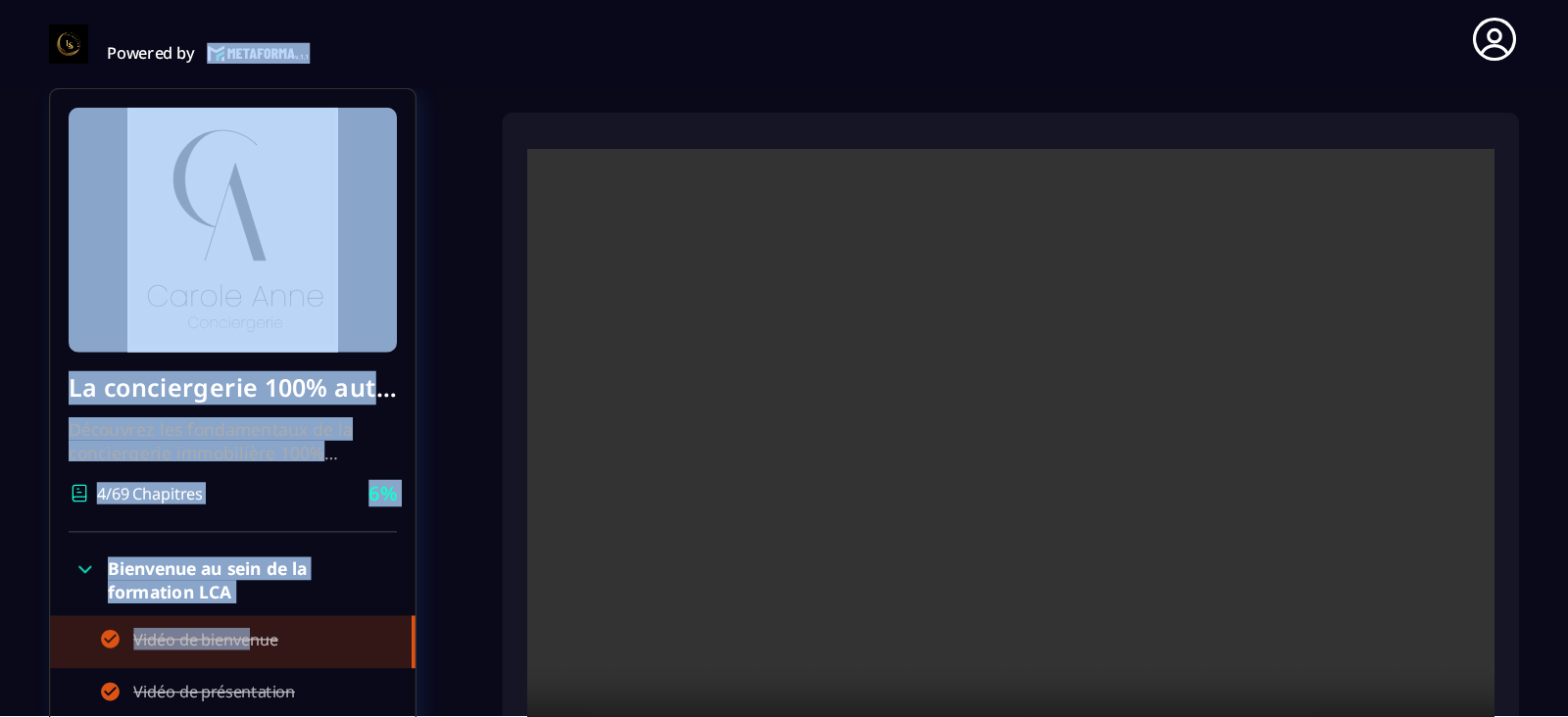 scroll, scrollTop: 0, scrollLeft: 0, axis: both 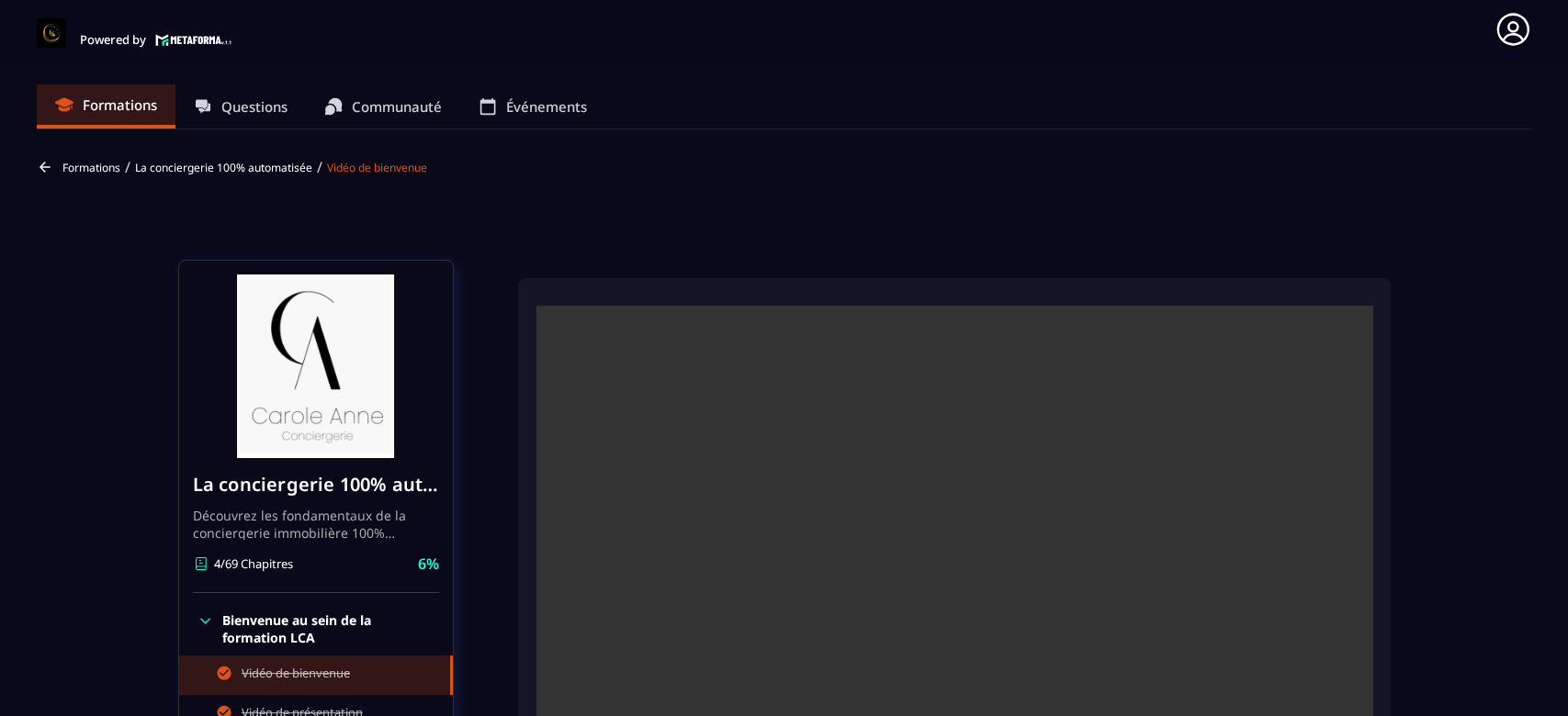 drag, startPoint x: 1175, startPoint y: 10, endPoint x: 864, endPoint y: 261, distance: 399.65235 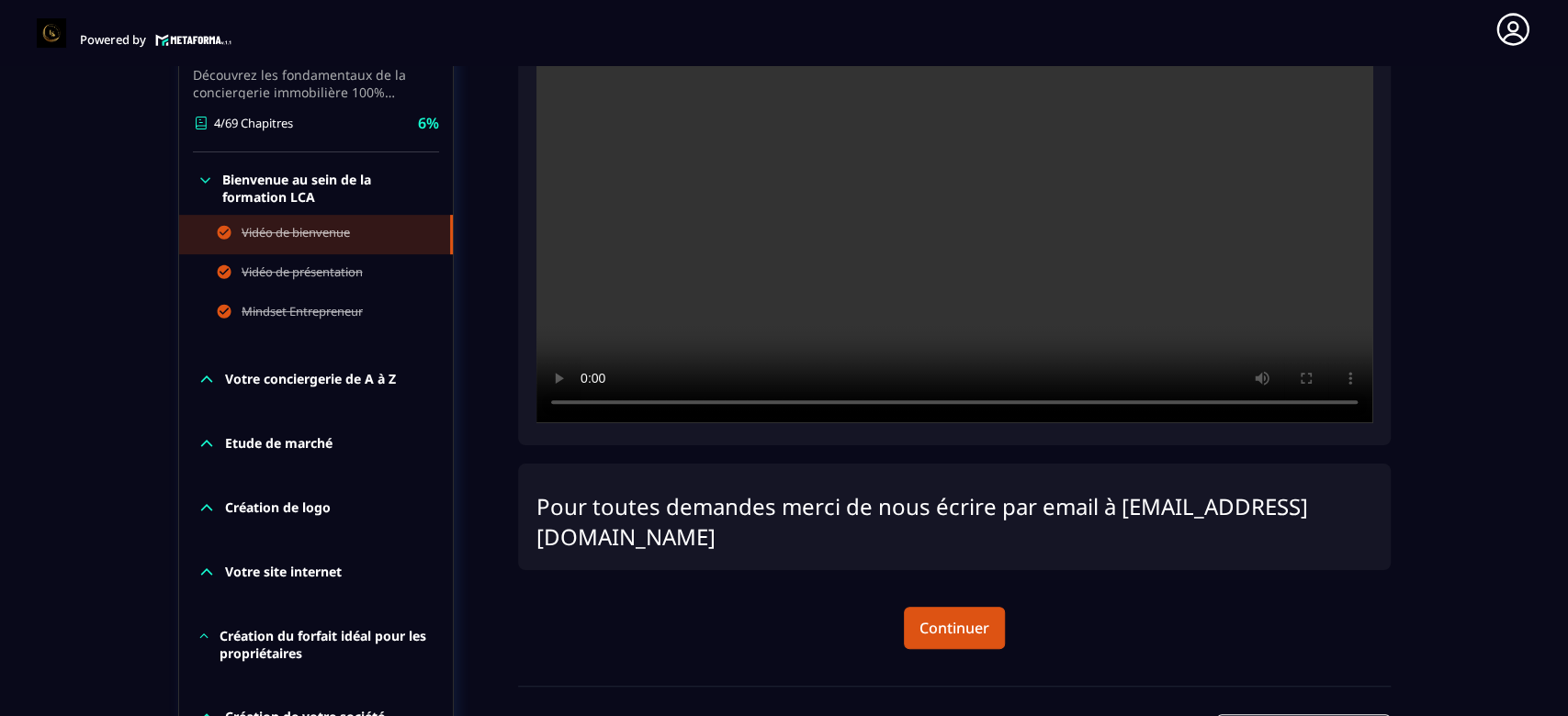 scroll, scrollTop: 489, scrollLeft: 0, axis: vertical 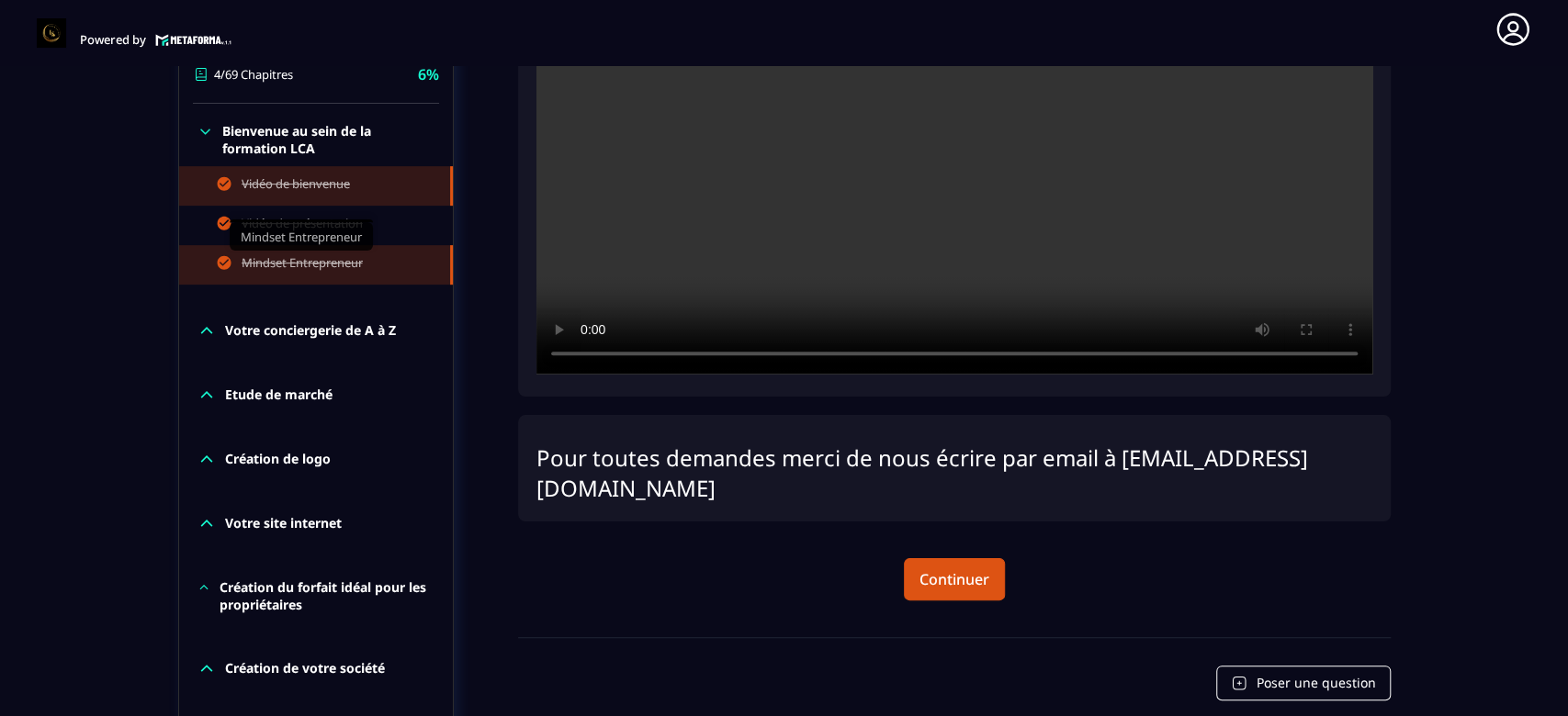 click on "Mindset Entrepreneur" at bounding box center [302, 264] 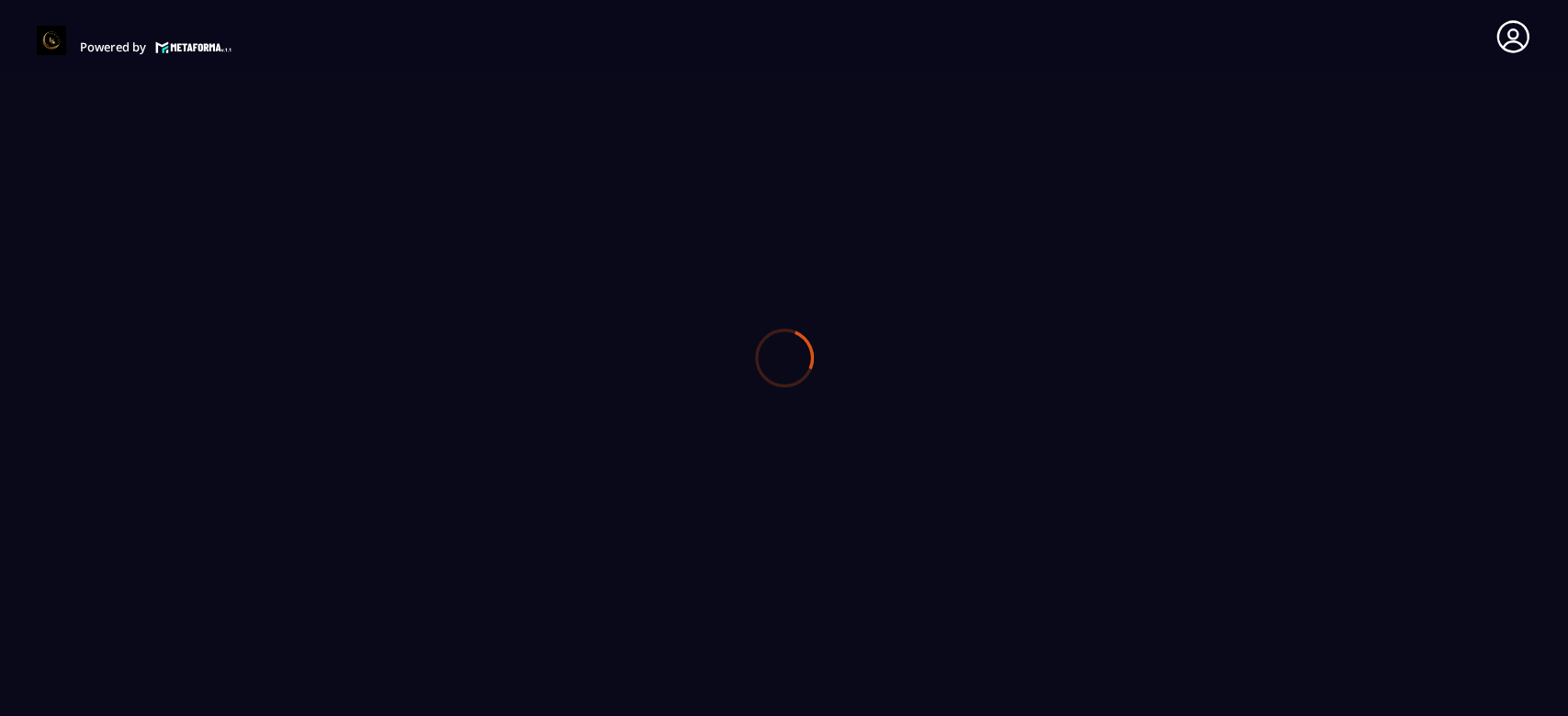 scroll, scrollTop: 0, scrollLeft: 0, axis: both 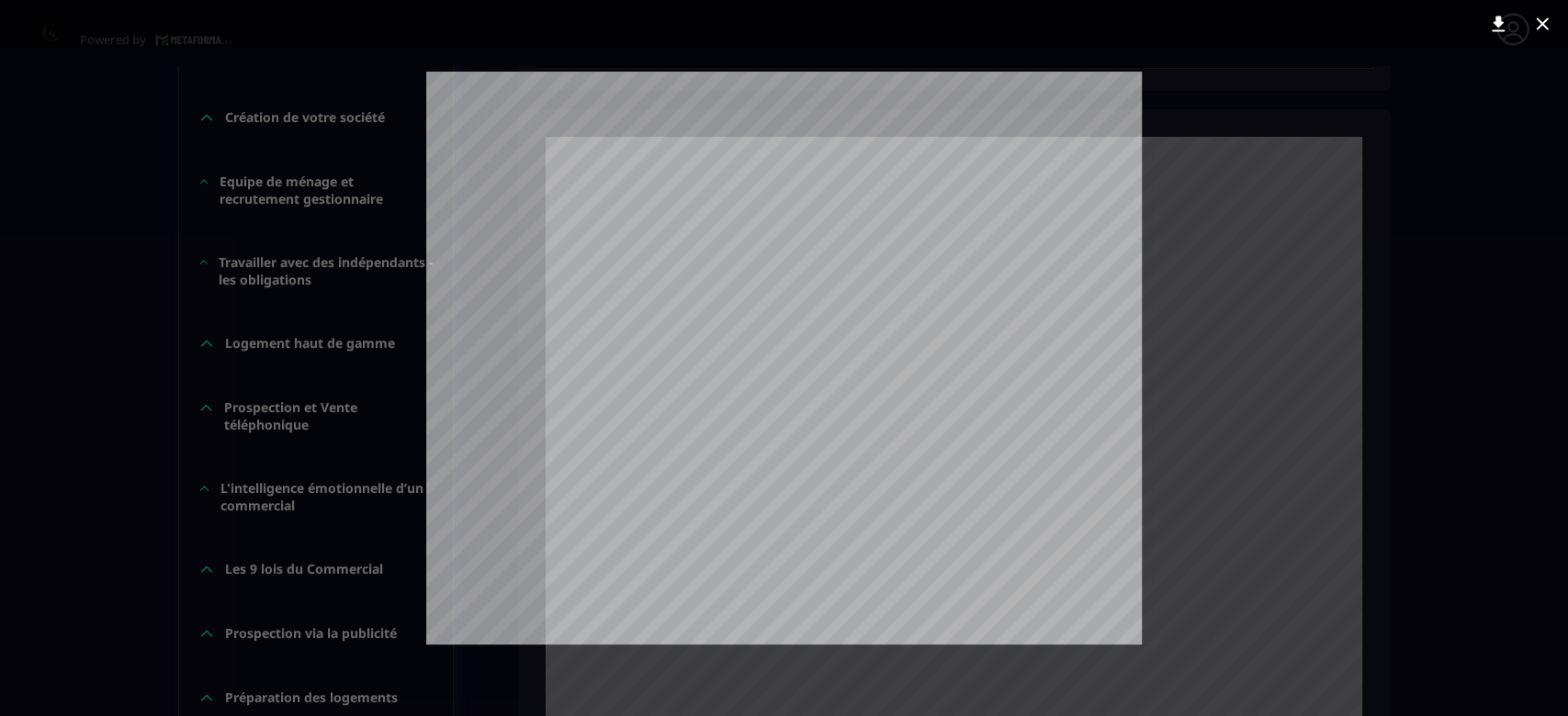 click at bounding box center (784, 358) 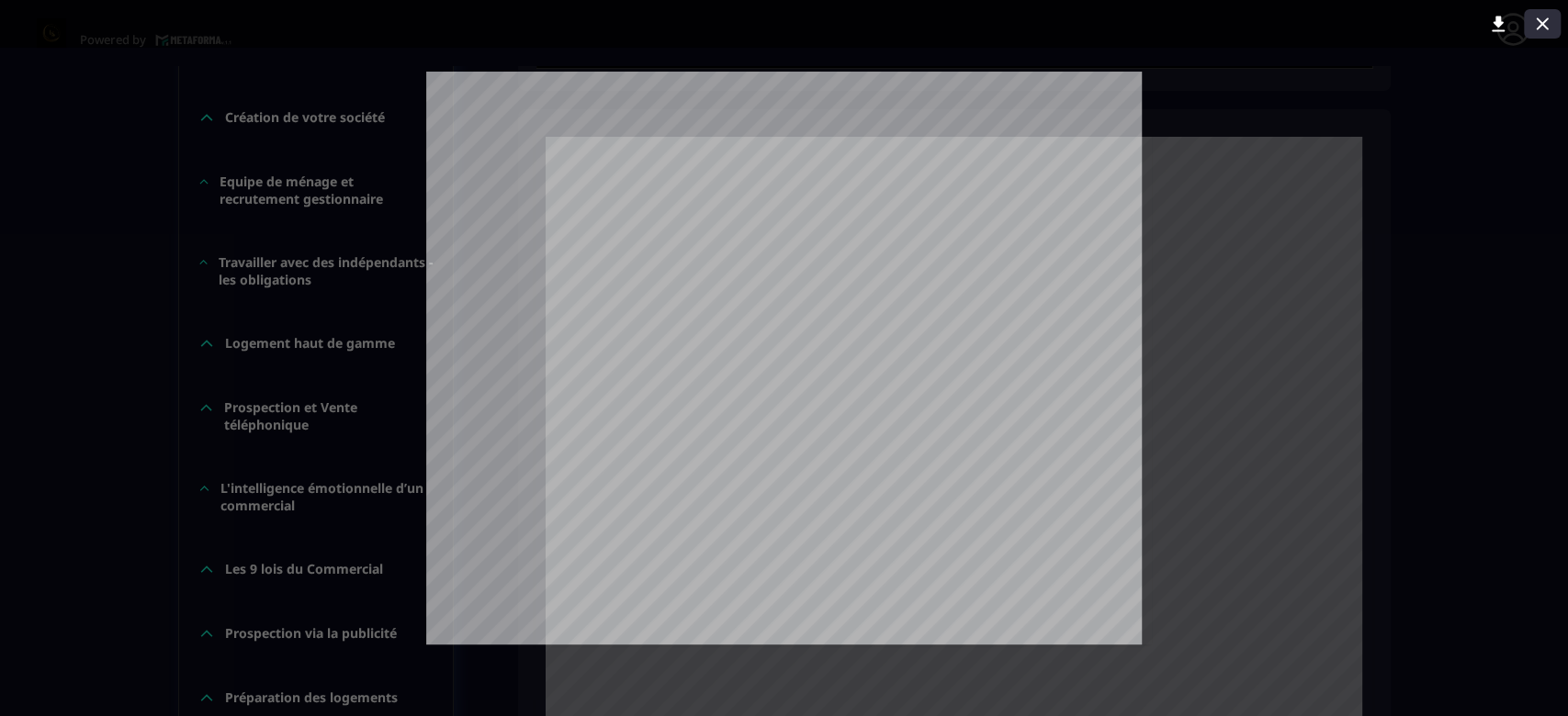 click 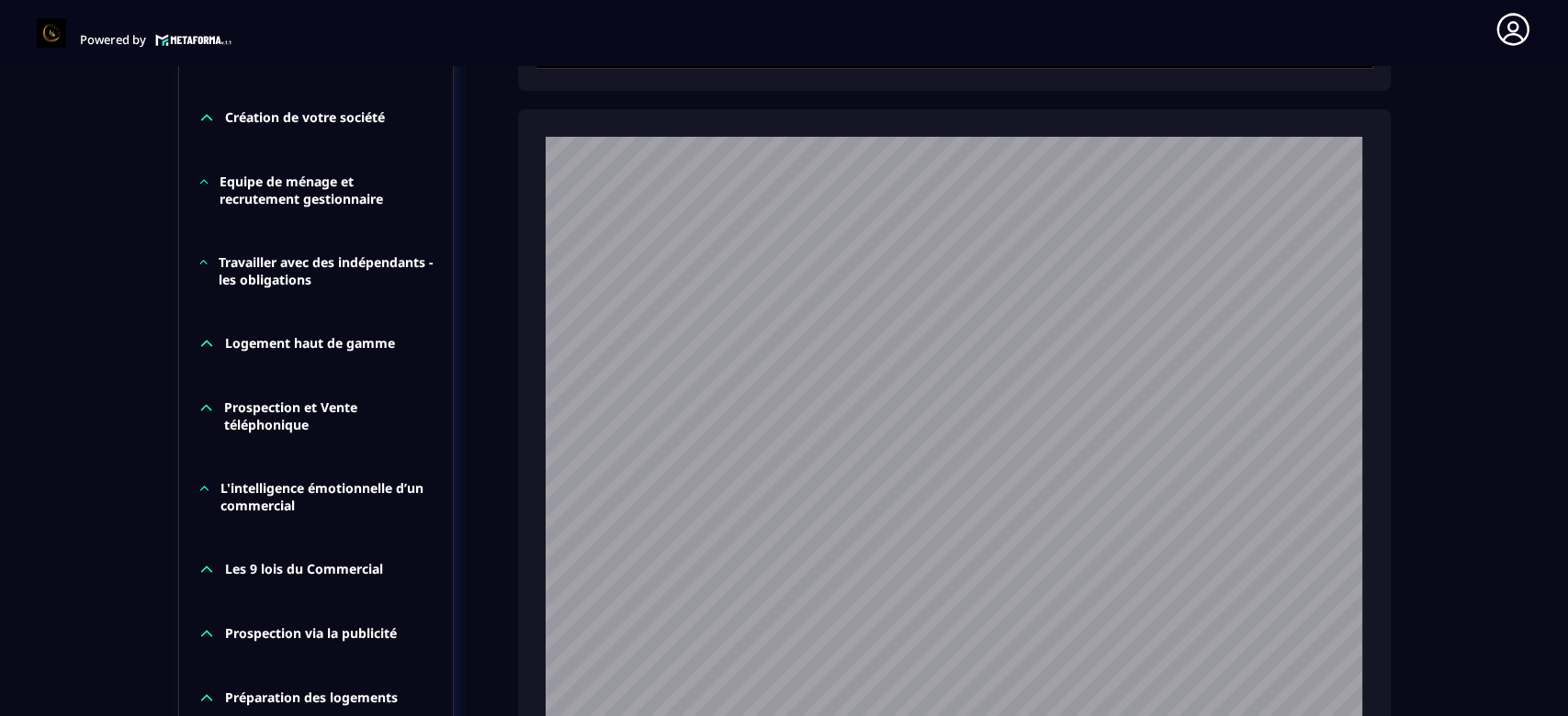 drag, startPoint x: 1369, startPoint y: 187, endPoint x: 521, endPoint y: 180, distance: 848.02889 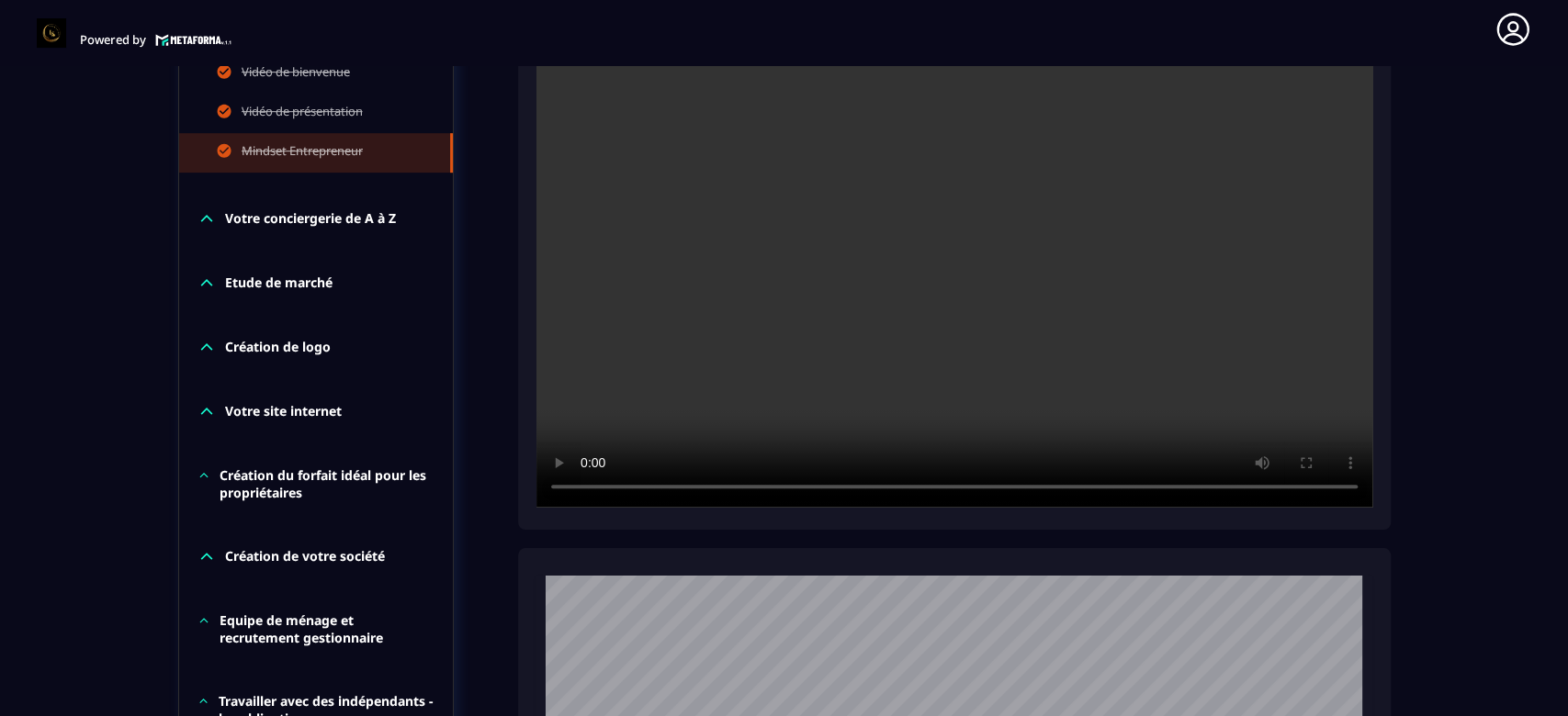 scroll, scrollTop: 599, scrollLeft: 0, axis: vertical 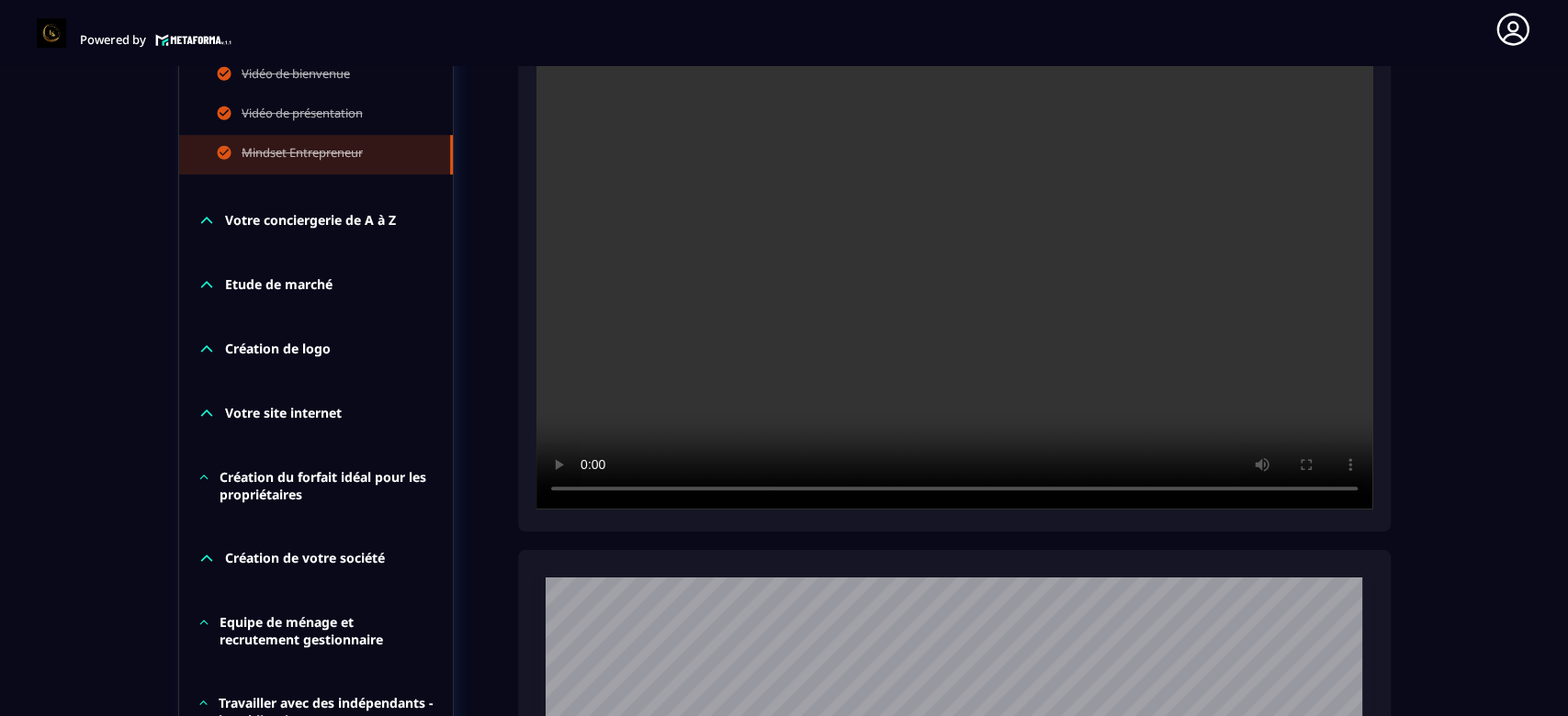 click on "Votre conciergerie de A à Z" at bounding box center (310, 220) 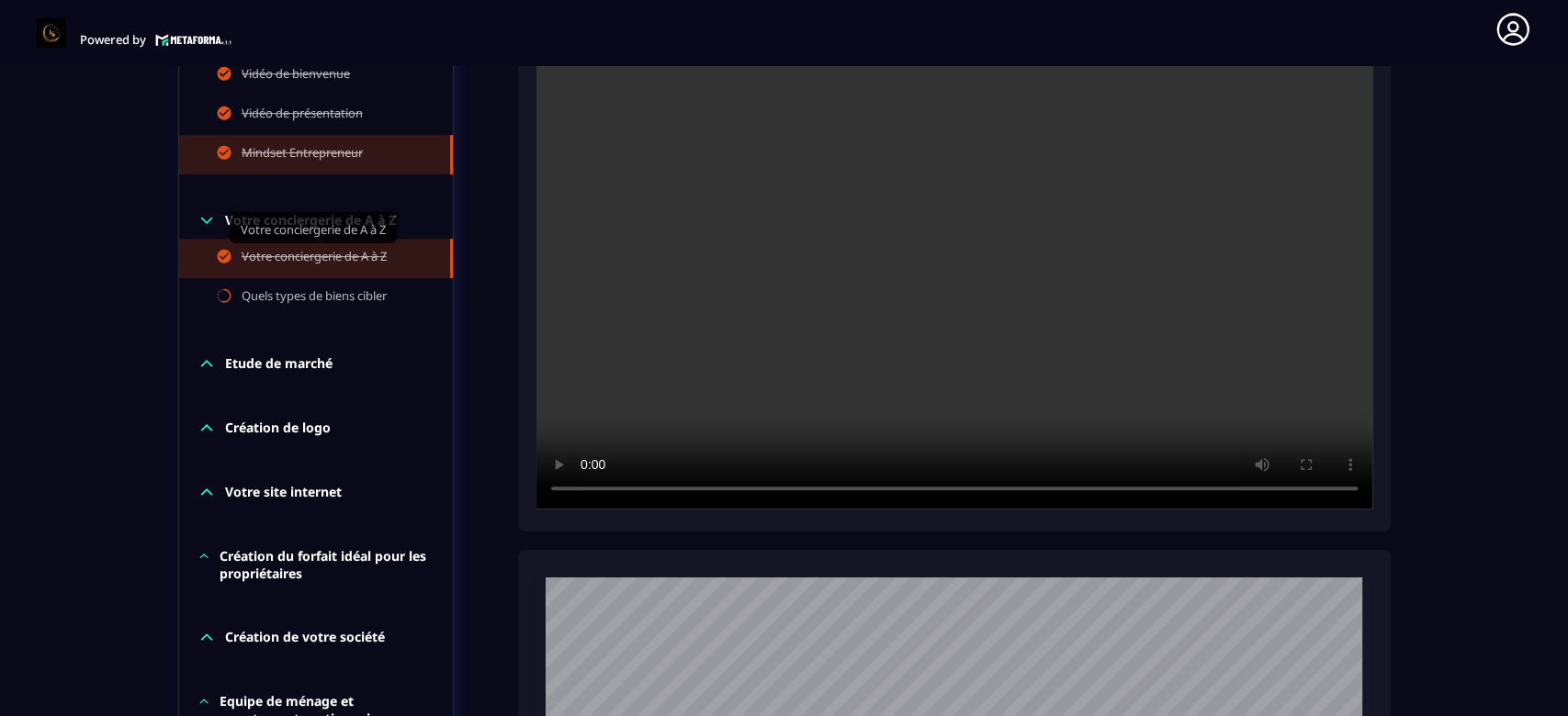 click on "Votre conciergerie de A à Z" at bounding box center (314, 258) 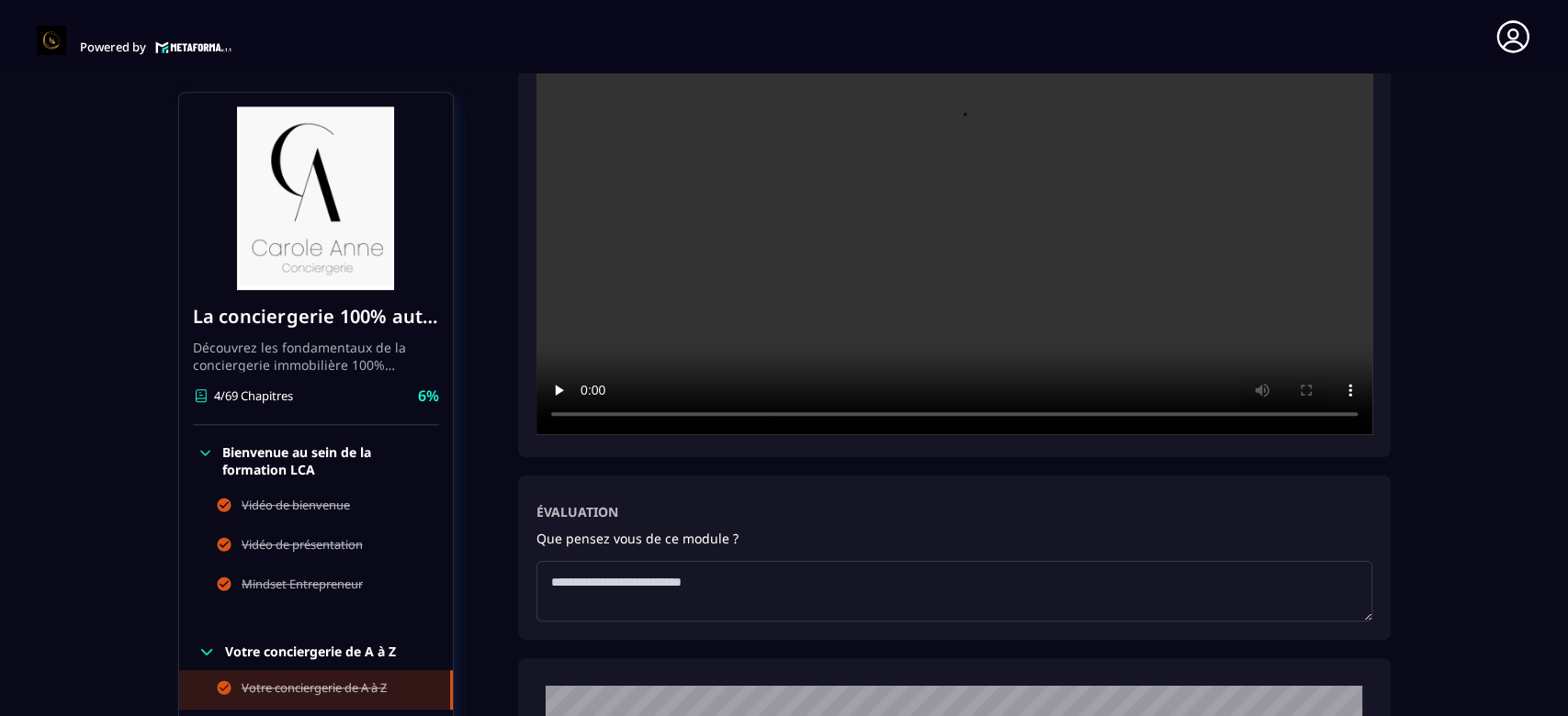 scroll, scrollTop: 515, scrollLeft: 0, axis: vertical 